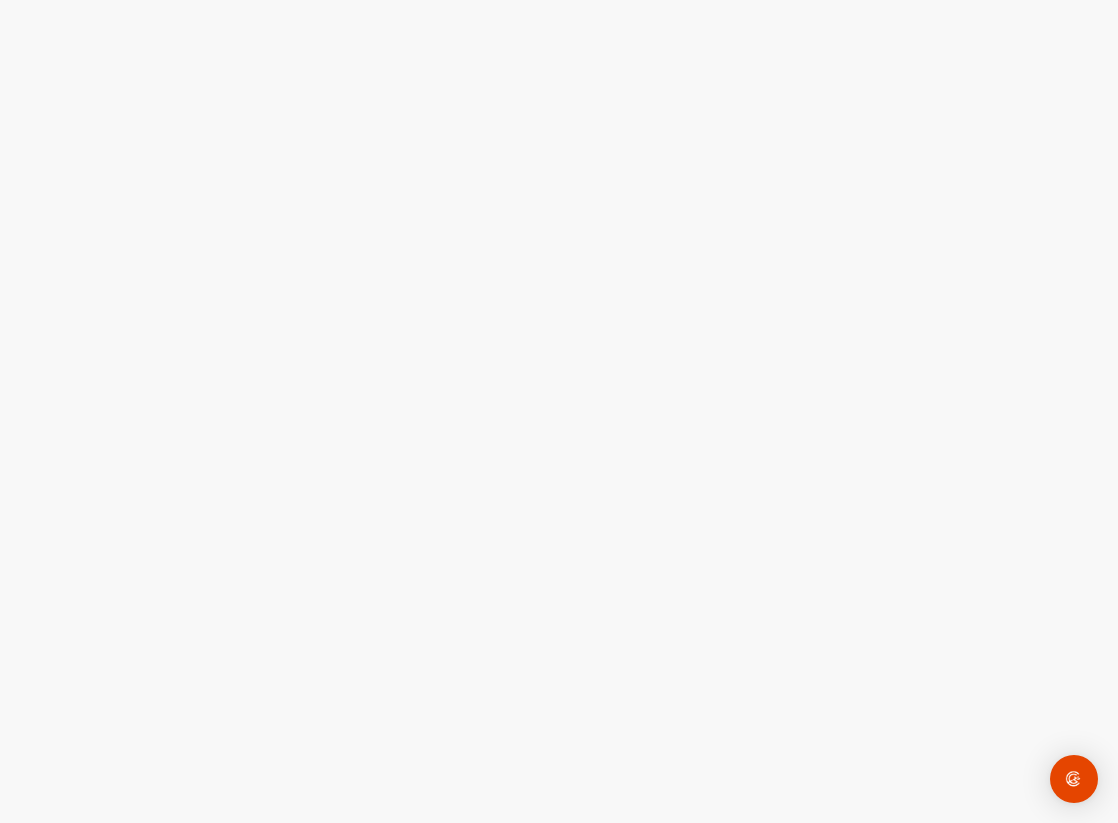 scroll, scrollTop: 0, scrollLeft: 0, axis: both 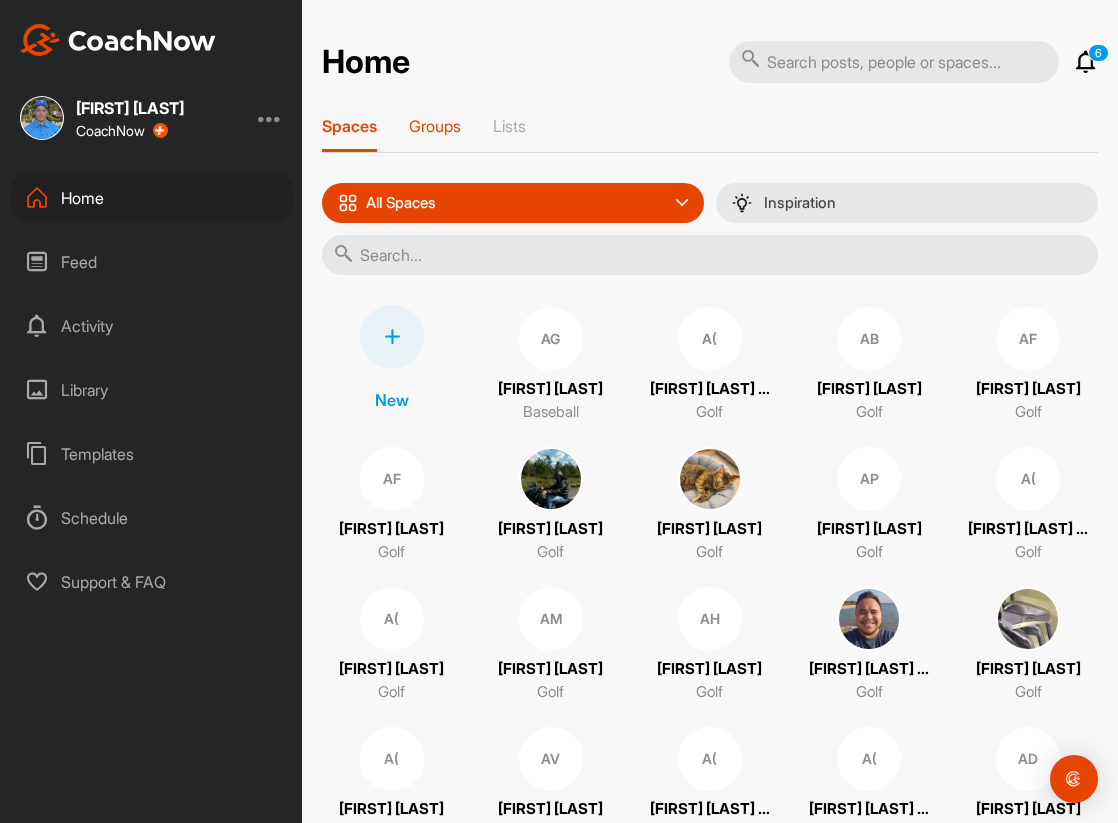click on "Groups" at bounding box center (435, 126) 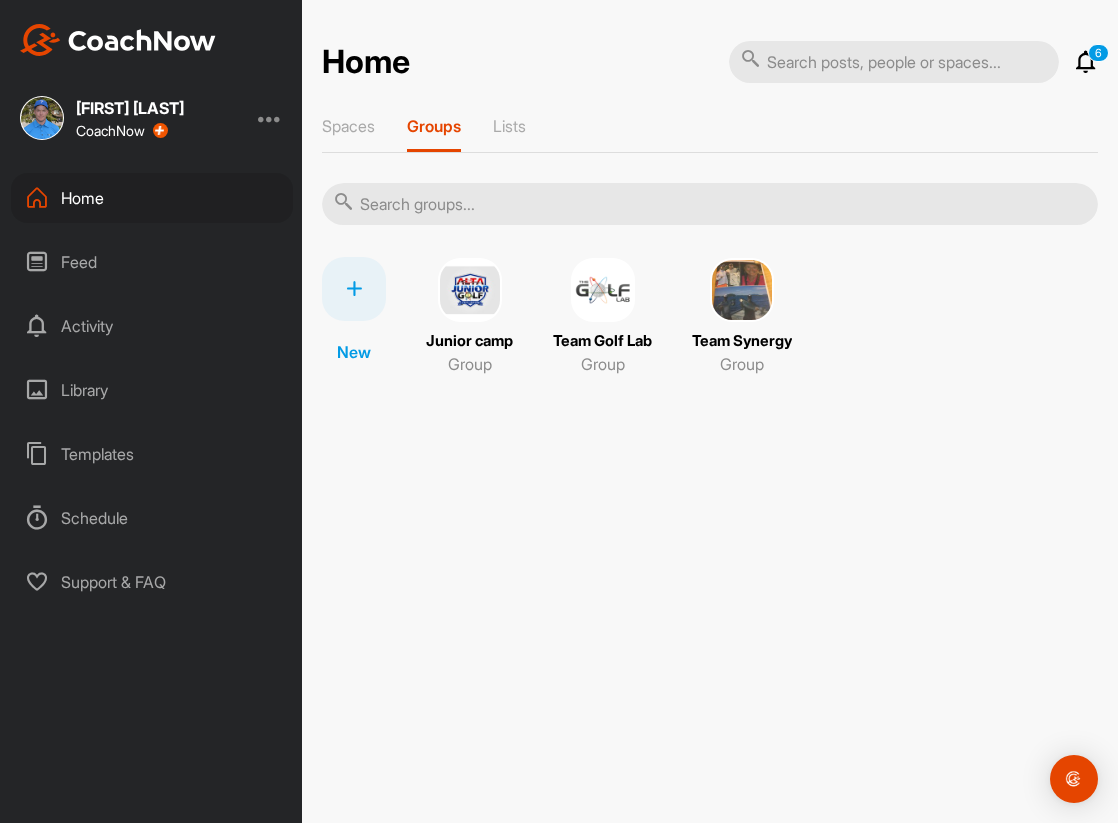 click at bounding box center [603, 290] 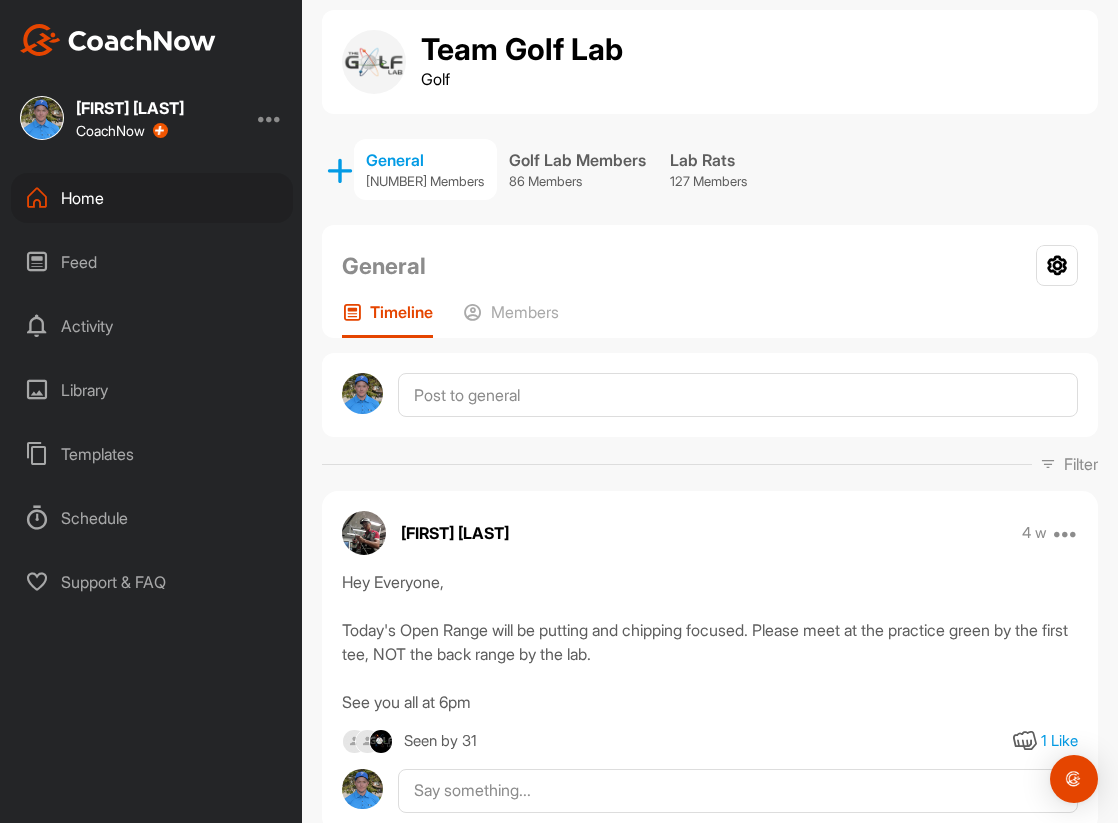 scroll, scrollTop: 0, scrollLeft: 0, axis: both 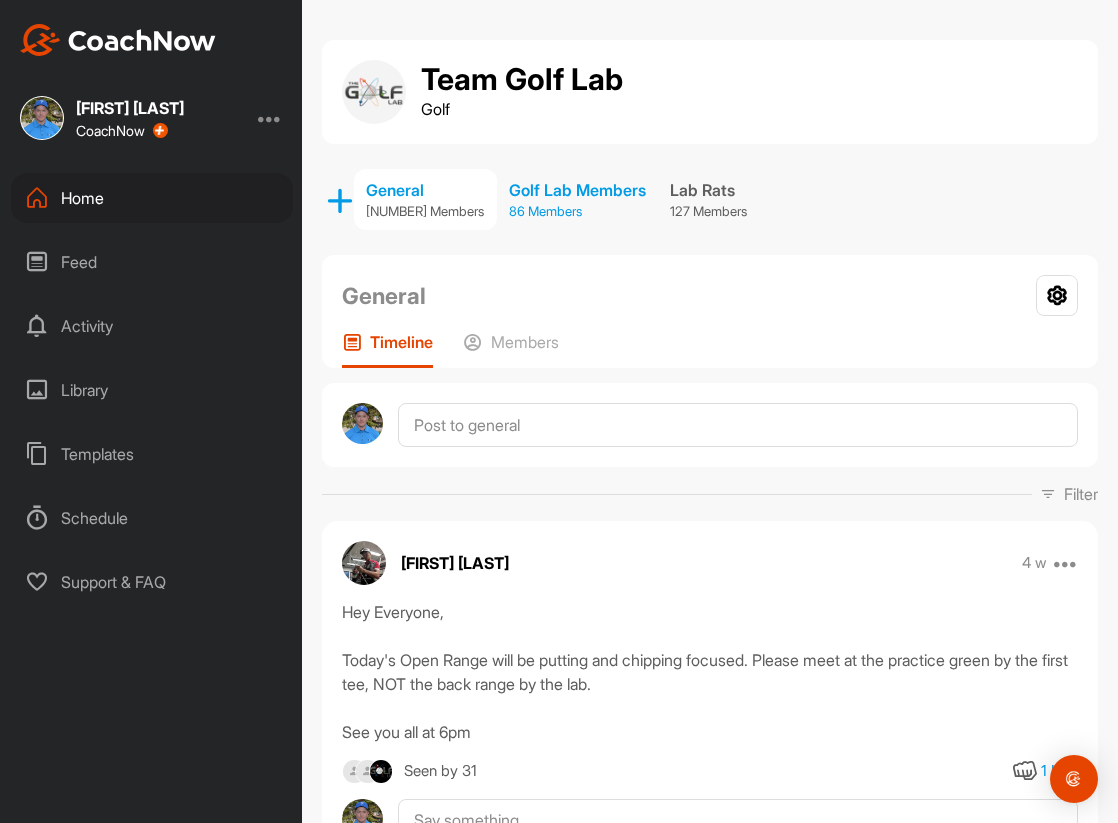 click on "Golf Lab Members" at bounding box center [577, 190] 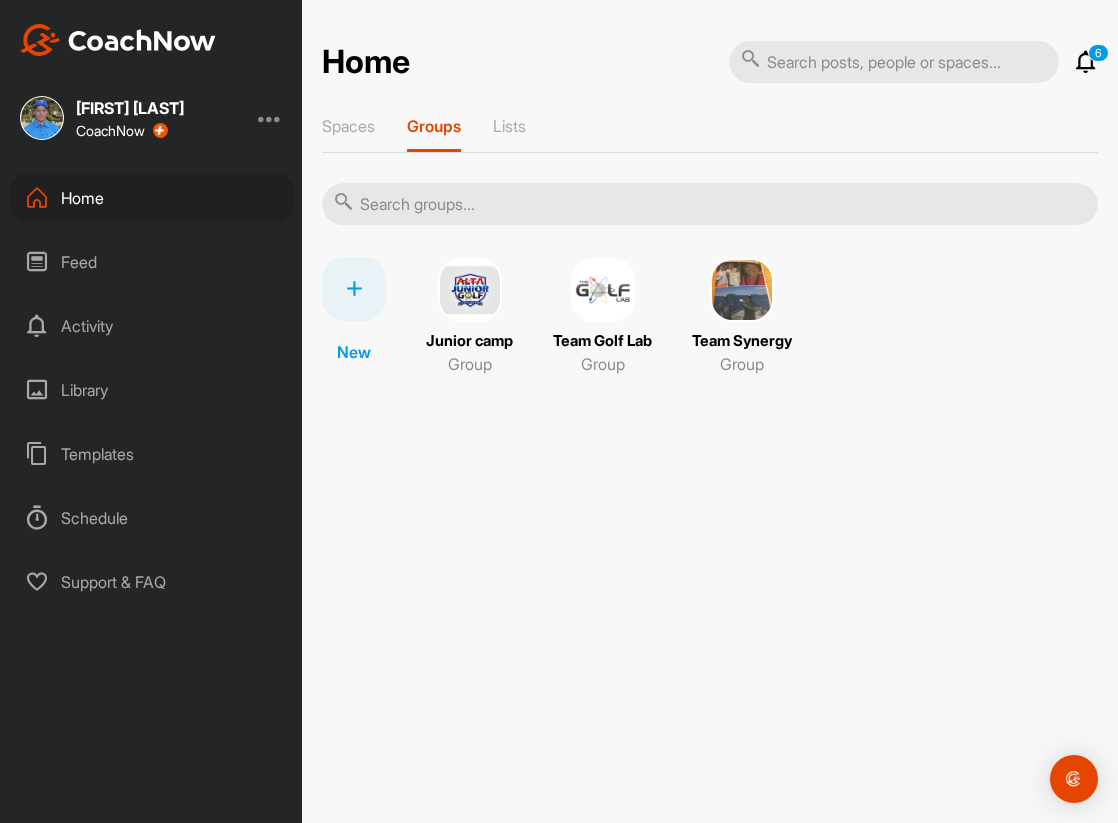 click at bounding box center [603, 290] 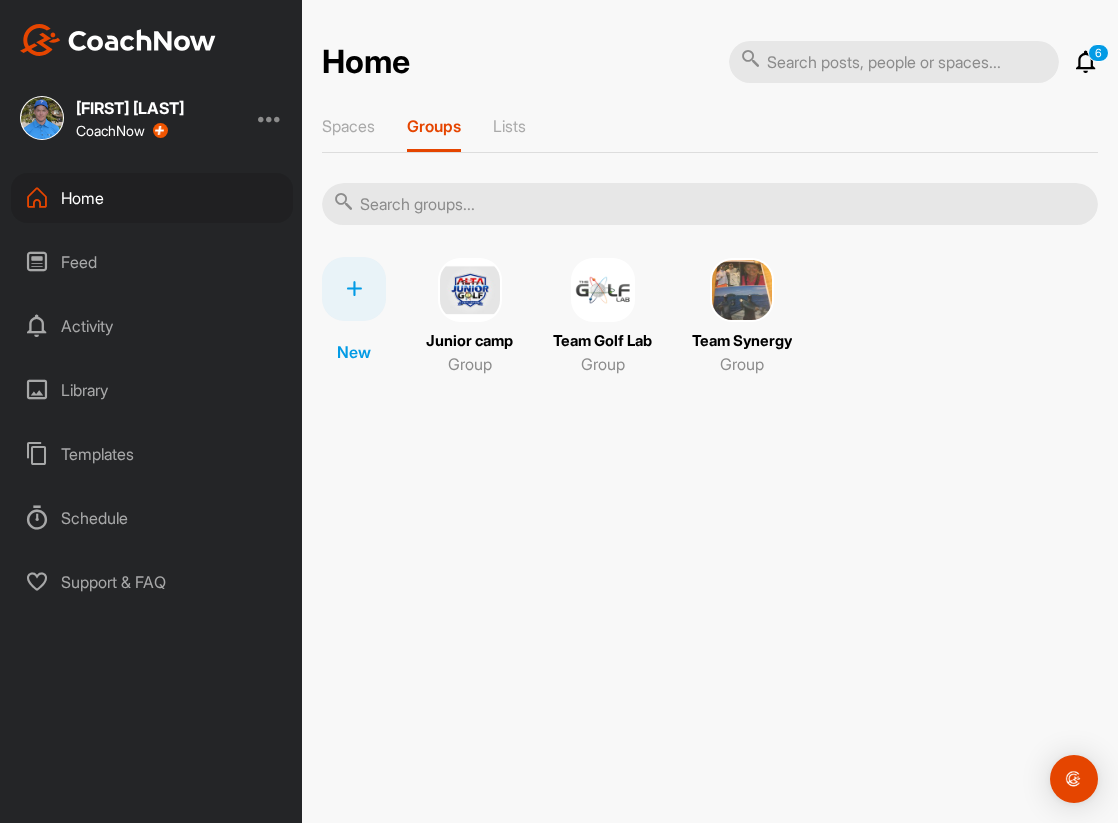 click at bounding box center [354, 289] 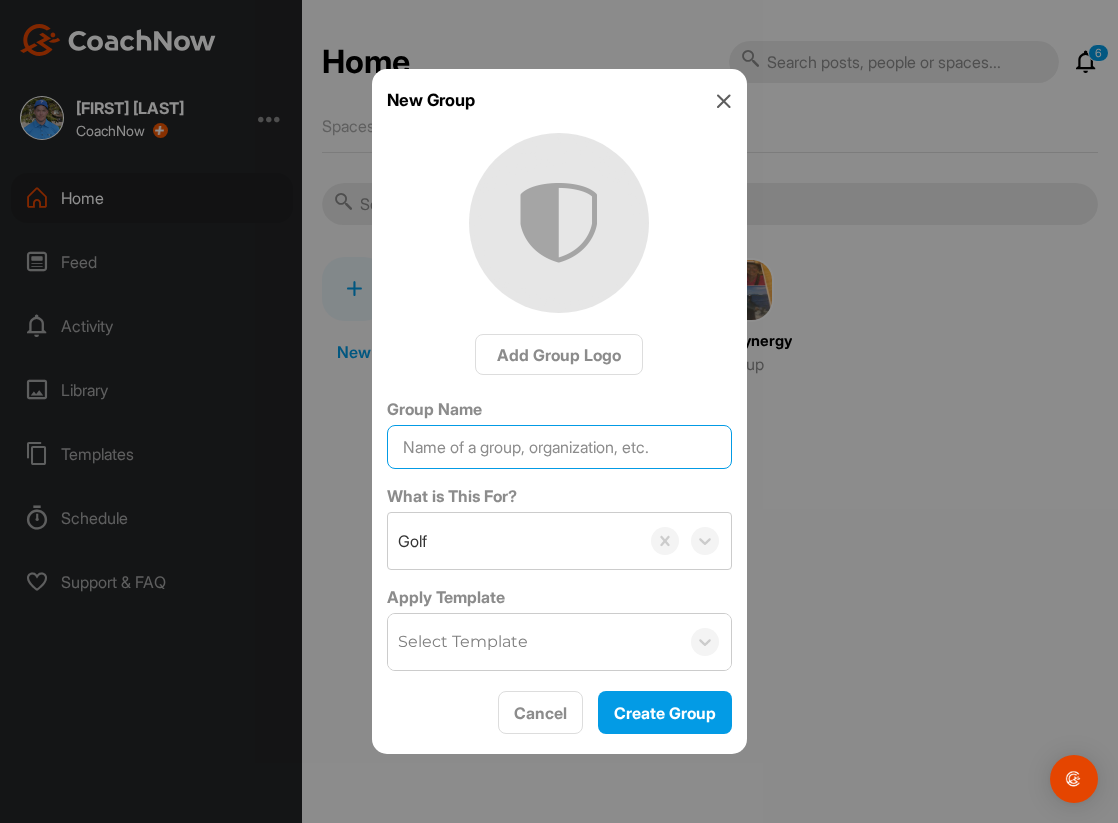 click on "Group Name" at bounding box center [559, 447] 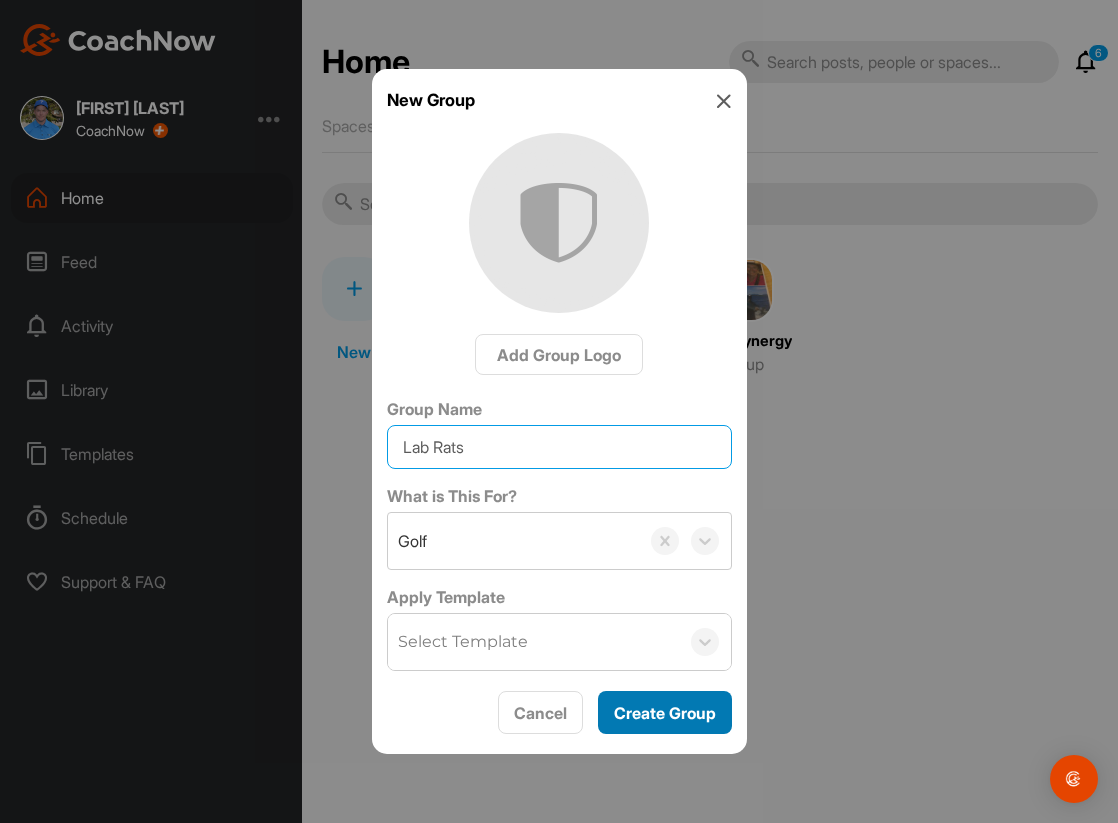 type on "Lab Rats" 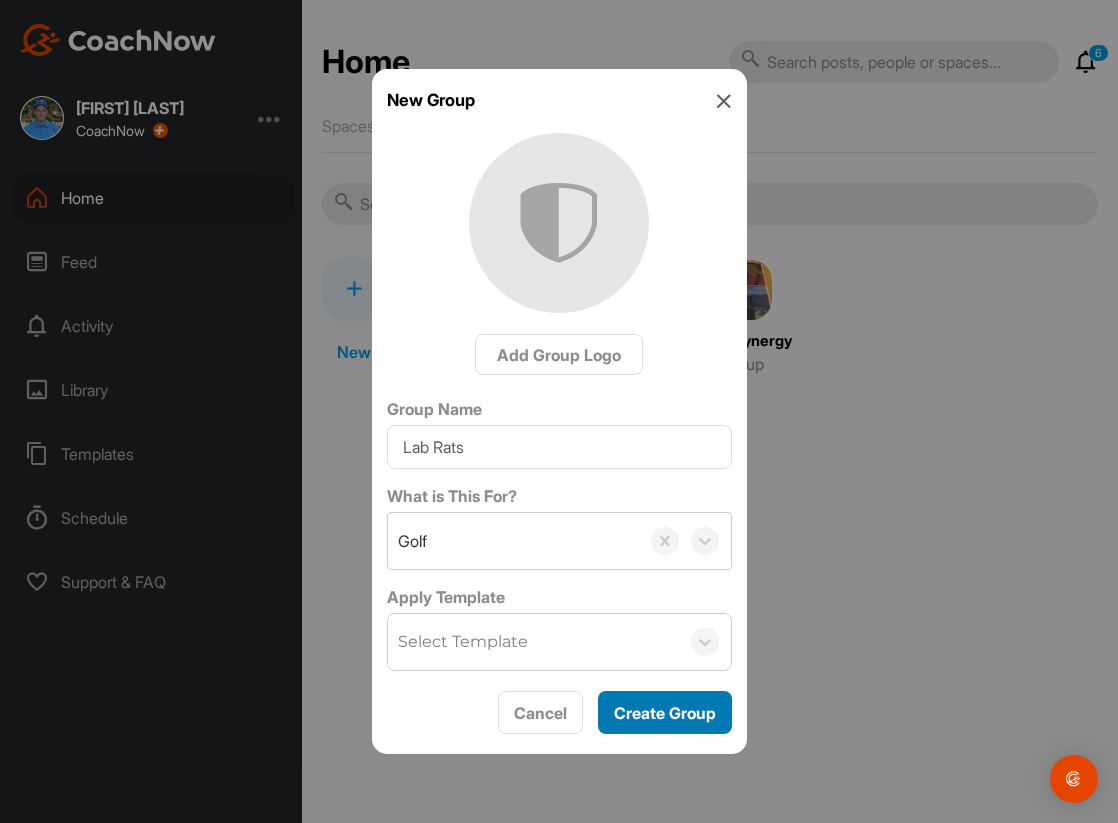 click on "Create Group" at bounding box center [665, 712] 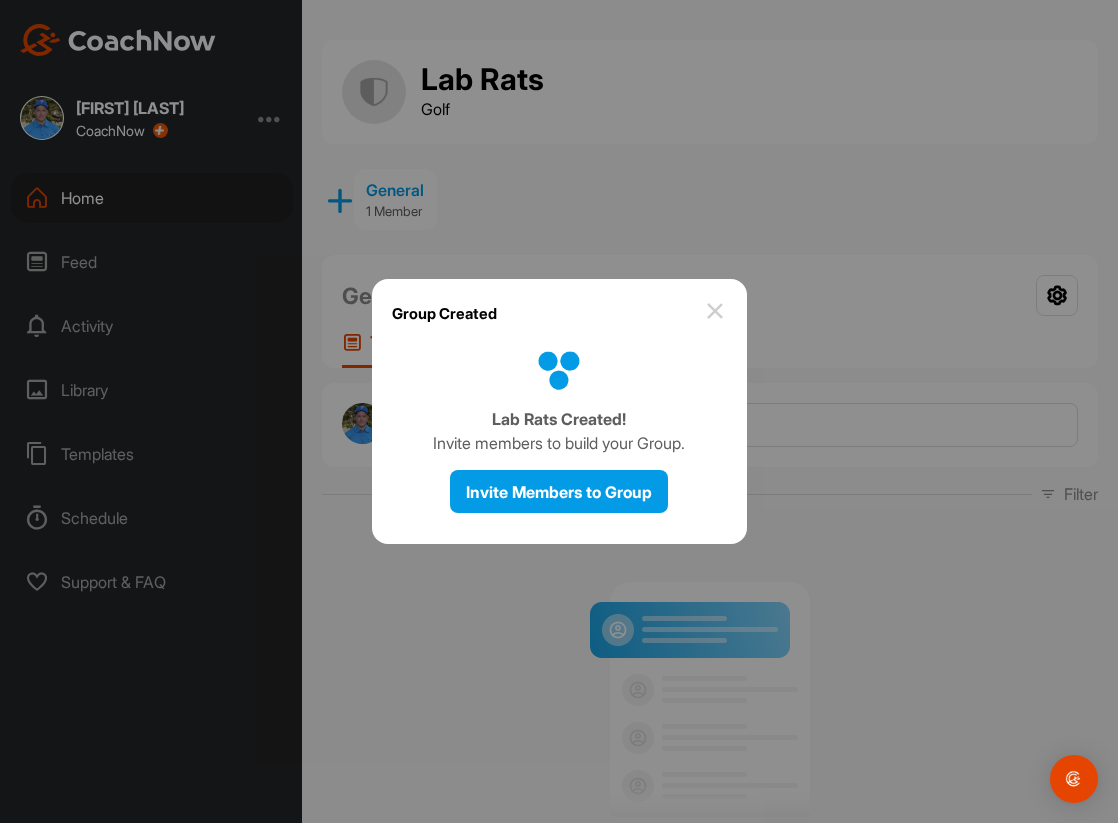 click at bounding box center (715, 311) 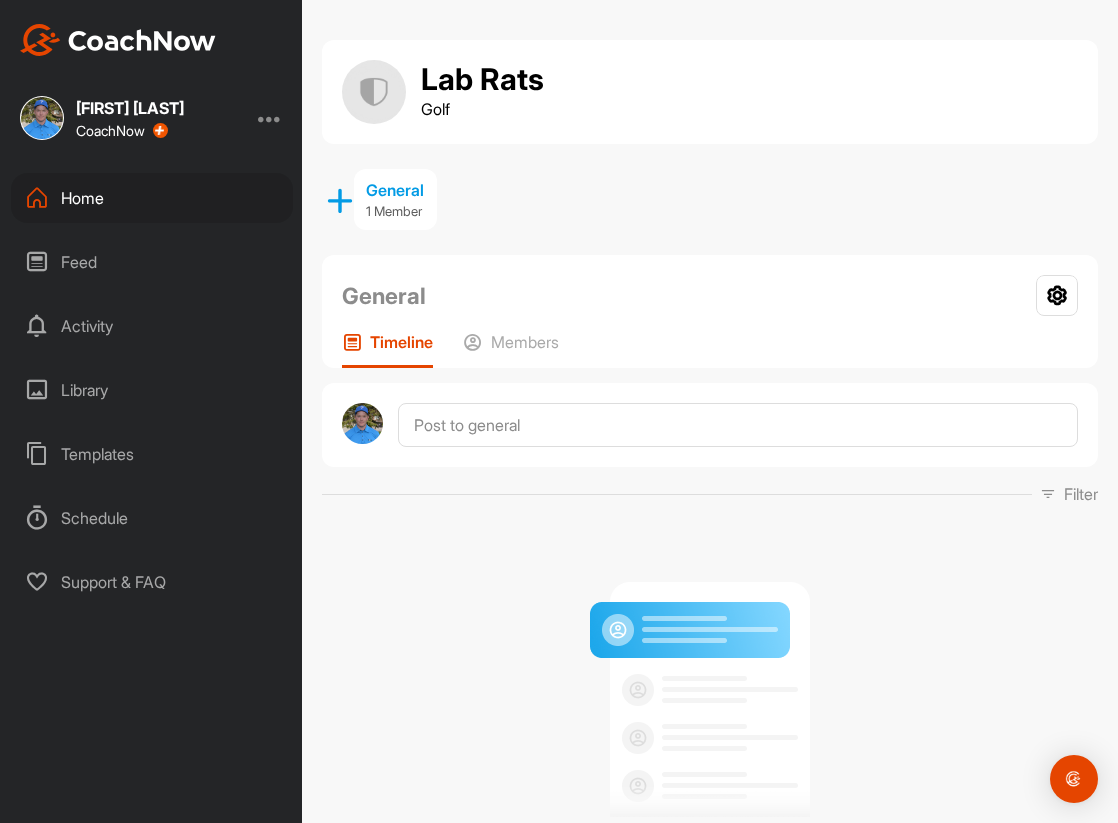 click on "Home" at bounding box center (152, 198) 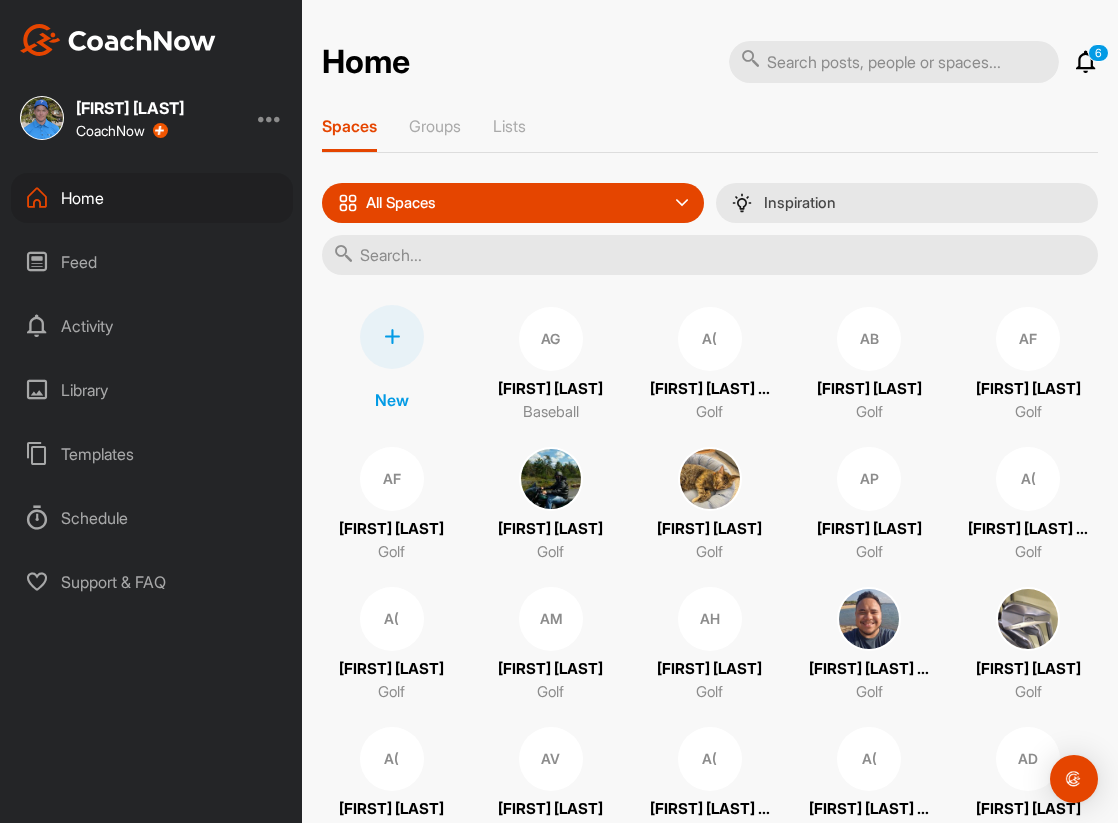 click on "Home 6 Notifications Invitations Today The G.   posted a video : " Review of the drill we work... " 5 h  • [FIRST] [INITIAL]. / Golf The G.   posted a video : " Lesson review and compariso... " 9 h  • [FIRST] [LAST] / Golf The G.   posted a video : " Review of todays session wo... " 10 h  • [FIRST] [LAST] / Golf The G.   posted a video : " Quick reminder of the feels... " 10 h  • [FIRST] [LAST] / Golf NL [FIRST] [INITIAL].   posted a video : " Open push hook feel " 12 h  • NL [FIRST] [INITIAL]. / Golf NL [FIRST] [INITIAL].   posted a video : " Recreating ball below feet ... " 12 h  • NL [FIRST] [INITIAL]. / Golf [FIRST] [LAST].   posted a video : " I was in line with the 200 ... " 22 h  • [FIRST] [LAST]. / Golf [FIRST] [LAST].   posted a video . 23 h  • [FIRST] [LAST]. / Golf This Week The G.   posted a video : " Look at some small tweaks t... " 3 d  • [FIRST] [LAST] / Golf This Month The G.   posted a video : " Great session today looking... " 1 w  • [FIRST] [LAST] / Golf The G.   posted a video : " Hi [FIRST],
Here is another l... " 1 w  • [FIRST] [LAST] / Golf The G.   posted a video : " " 1 w [FIRST] [LAST]." at bounding box center [710, 1642] 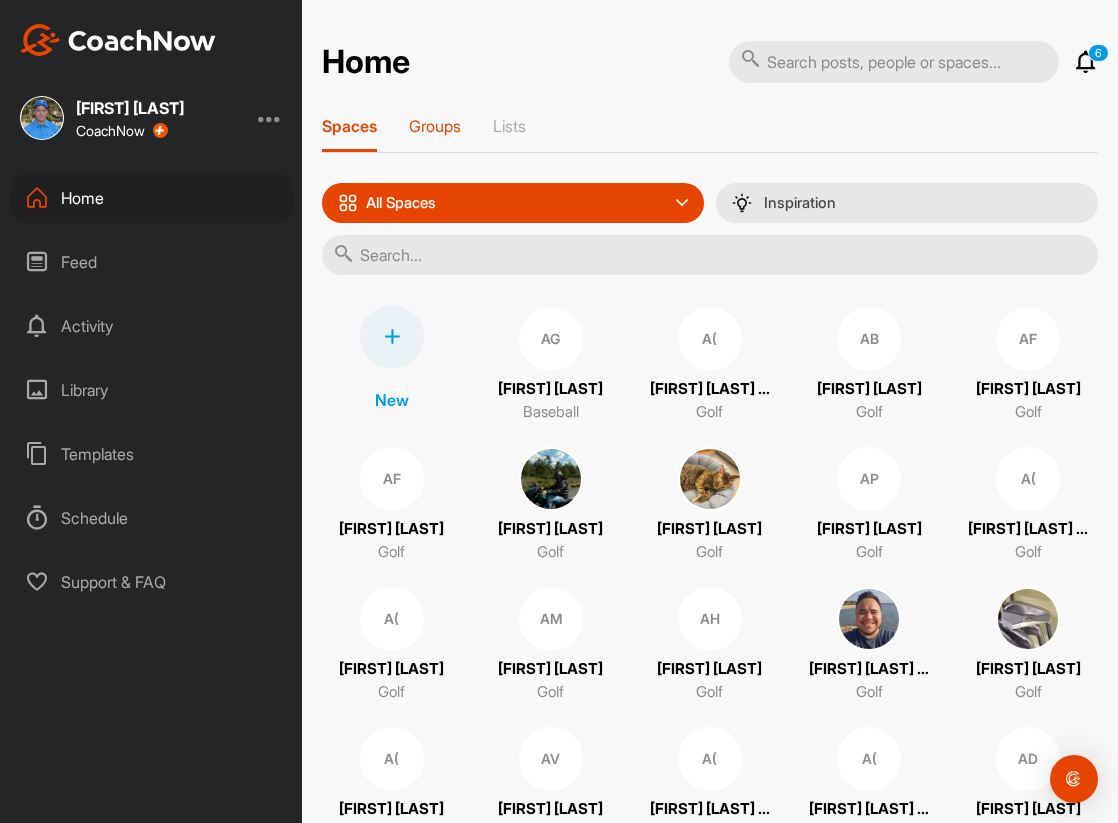 click on "Groups" at bounding box center [435, 134] 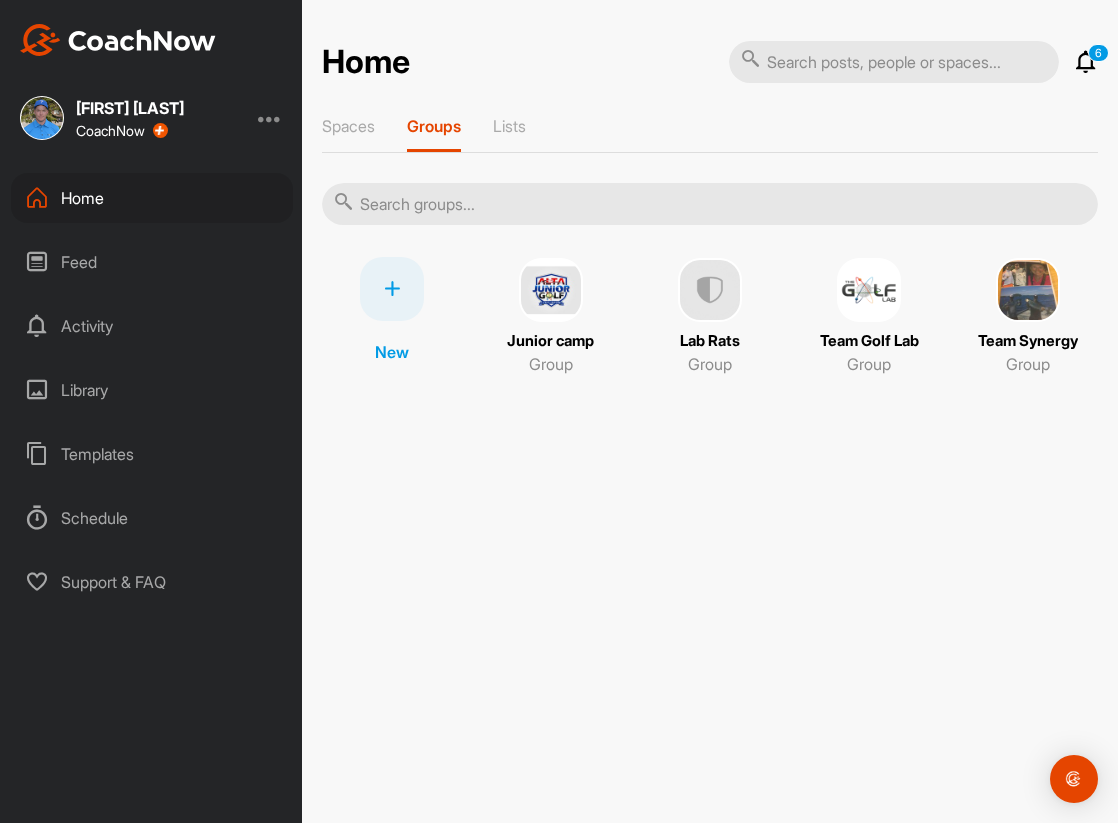 click on "Lab Rats Group" at bounding box center (709, 317) 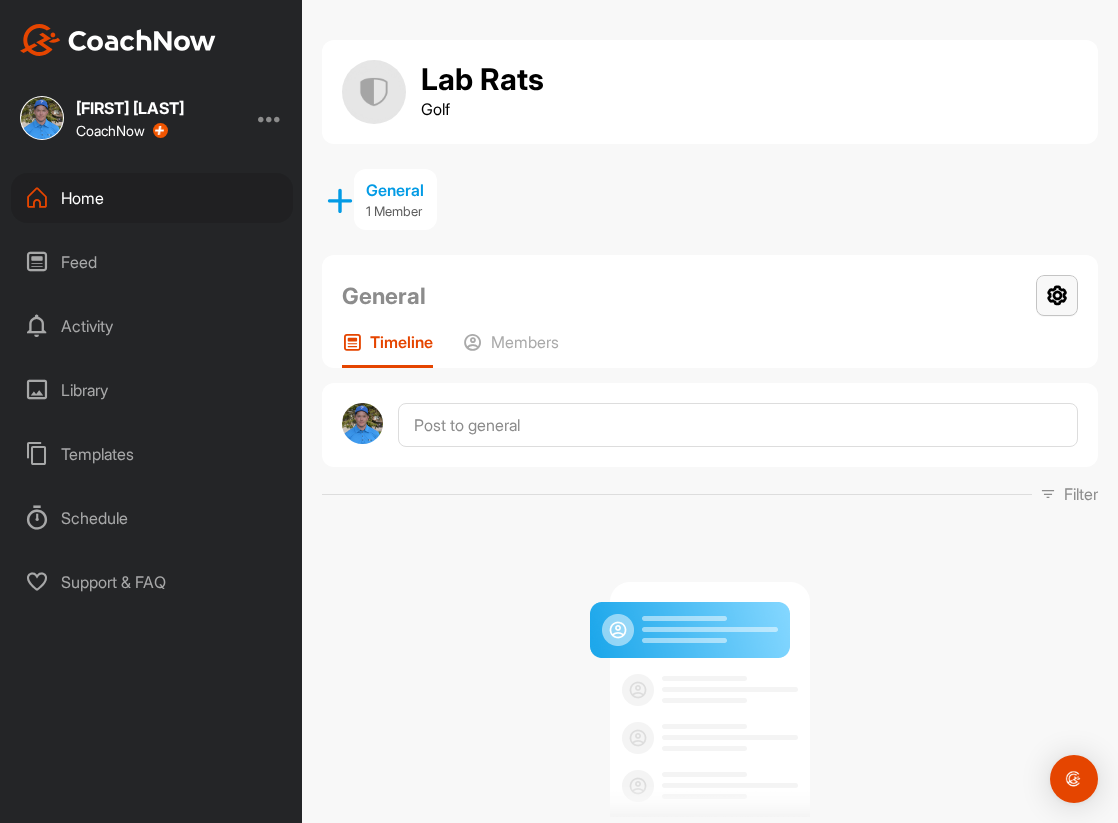 click at bounding box center (1057, 295) 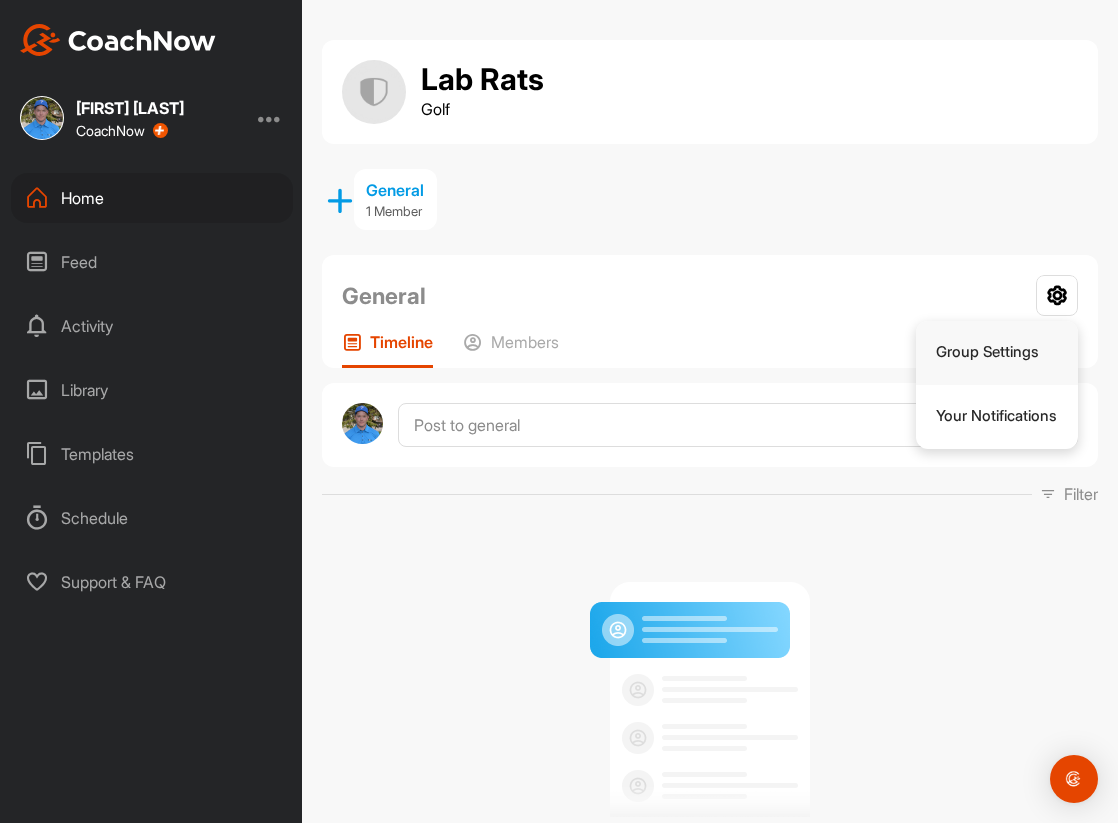 click on "Group Settings" at bounding box center (997, 353) 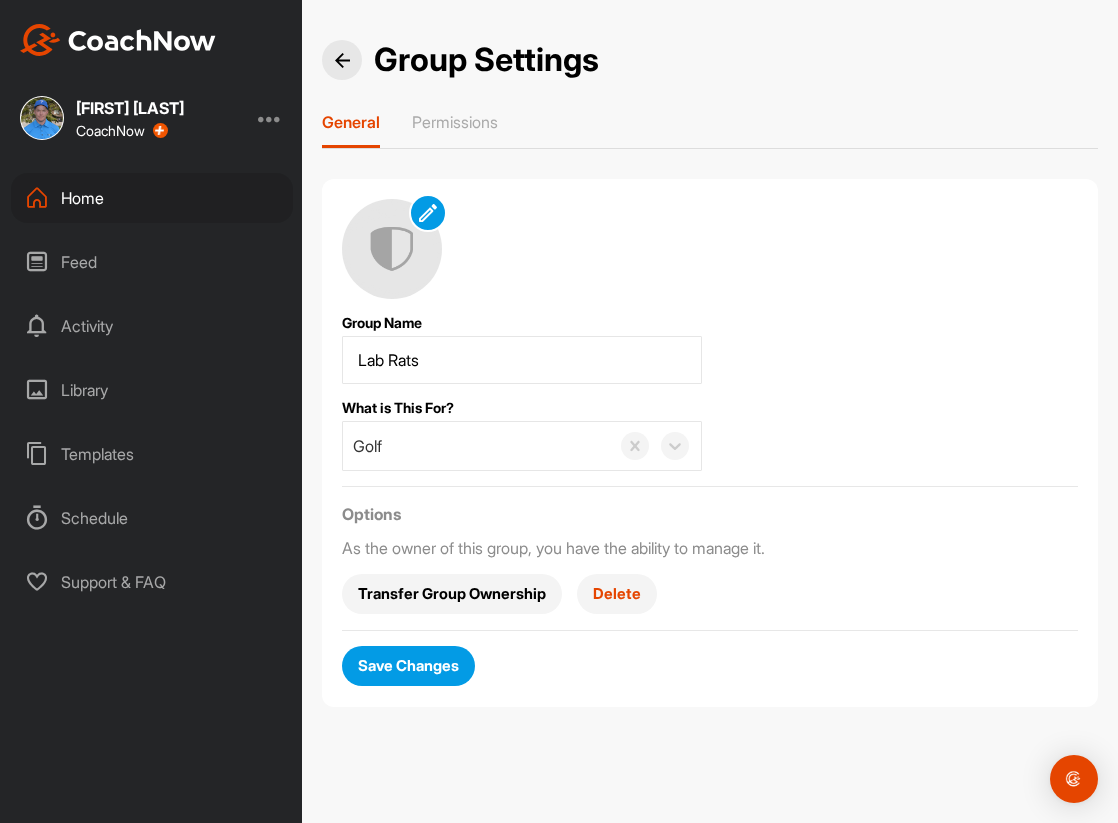 click on "Delete" at bounding box center (617, 593) 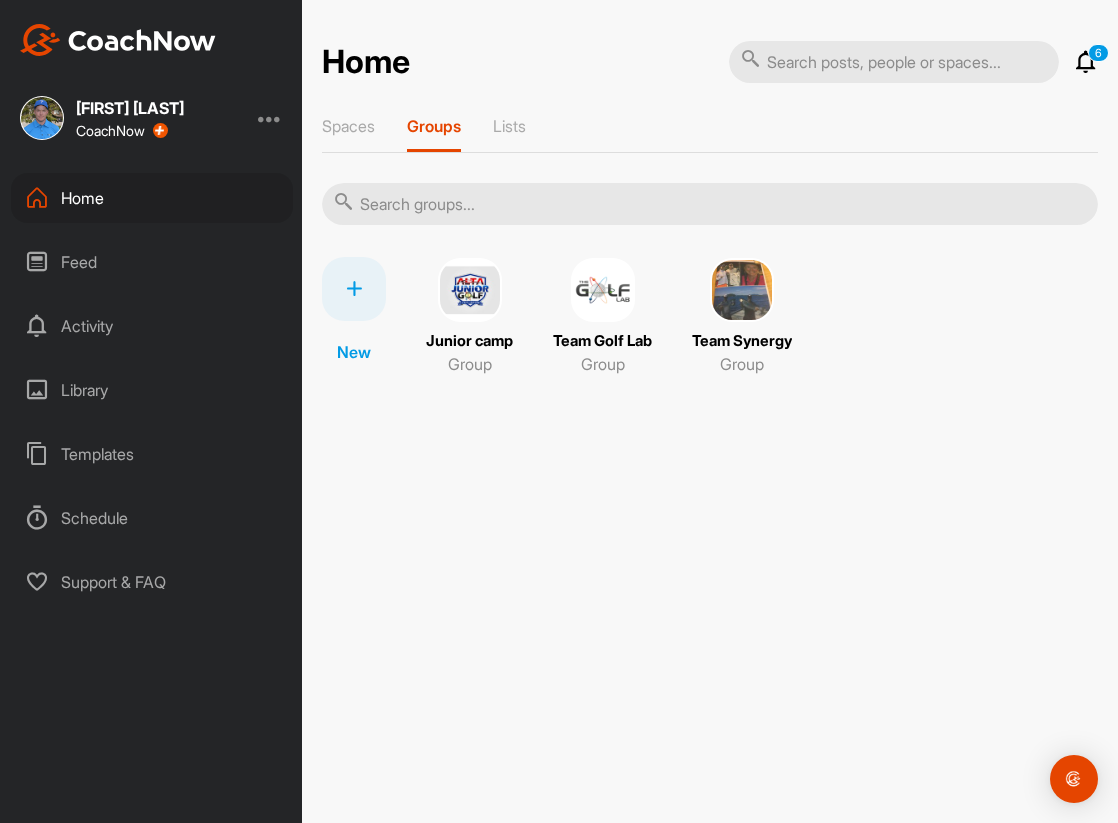click at bounding box center [1086, 62] 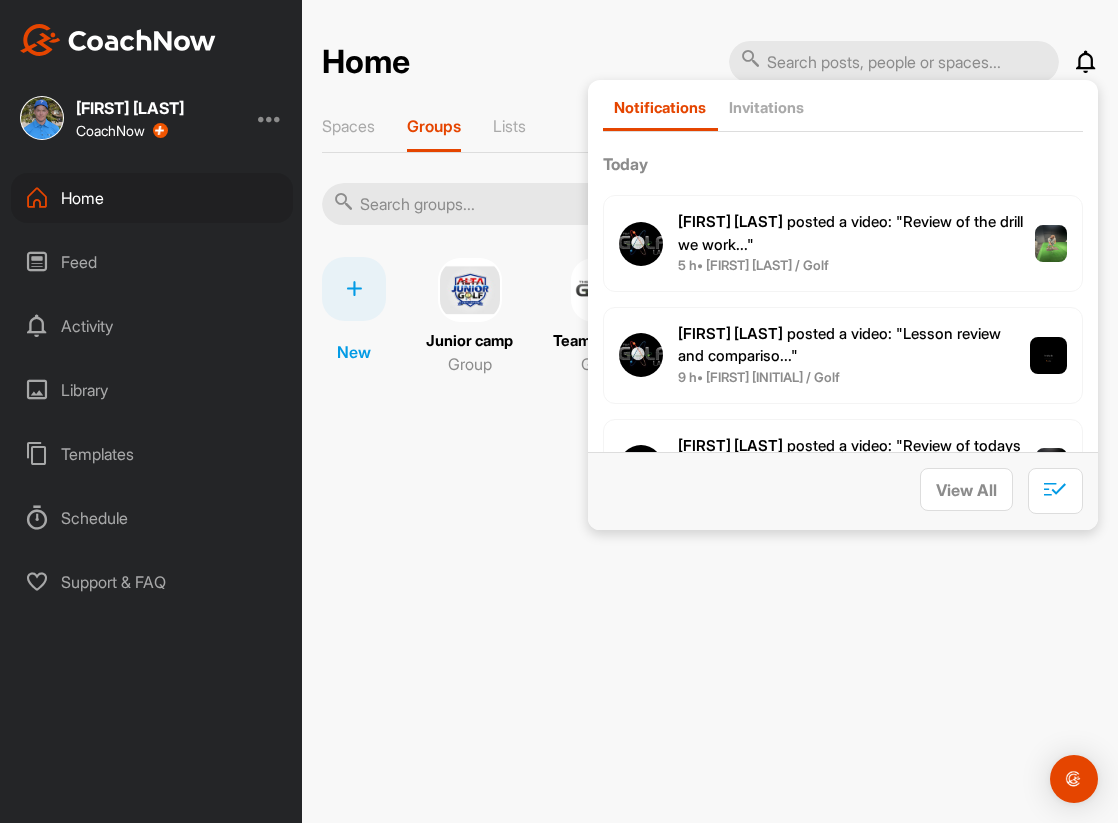 click on "Home Notifications Invitations Today The [INITIAL] posted a video : " Review of the drill we work... " 5 h • [FIRST] [INITIAL] / Golf The [INITIAL] posted a video : " Lesson review and compariso... " 9 h • [FIRST] [INITIAL] / Golf The [INITIAL] posted a video : " Review of todays session wo... " 10 h • [FIRST] [INITIAL] / Golf The [INITIAL] posted a video : " Quick reminder of the feels... " 10 h • [FIRST] [INITIAL] / Golf NL [FIRST] [INITIAL] posted a video : " Open push hook feel " 12 h • [FIRST] [INITIAL] / Golf NL [FIRST] [INITIAL] posted a video : " Recreating ball below feet ... " 12 h • [FIRST] [INITIAL] / Golf [FIRST] [INITIAL] posted a video : " I was in line with the 200 ... " 22 h • [FIRST] [INITIAL] / Golf [FIRST] [INITIAL] posted a video . 23 h • [FIRST] [INITIAL] / Golf This Week The [INITIAL] posted a video : " Look at some small tweaks t... " 3 d • [FIRST] [INITIAL] / Golf This Month The [INITIAL] posted a video : " Great session today looking... " 1 w • [FIRST] [INITIAL] / Golf The [INITIAL] posted a video : " Hi [FIRST],
Here is another l... " 1 w • [FIRST] [INITIAL] / Golf The [INITIAL] posted a video : " " 1 w [FIRST] [INITIAL] : "" at bounding box center (710, 62) 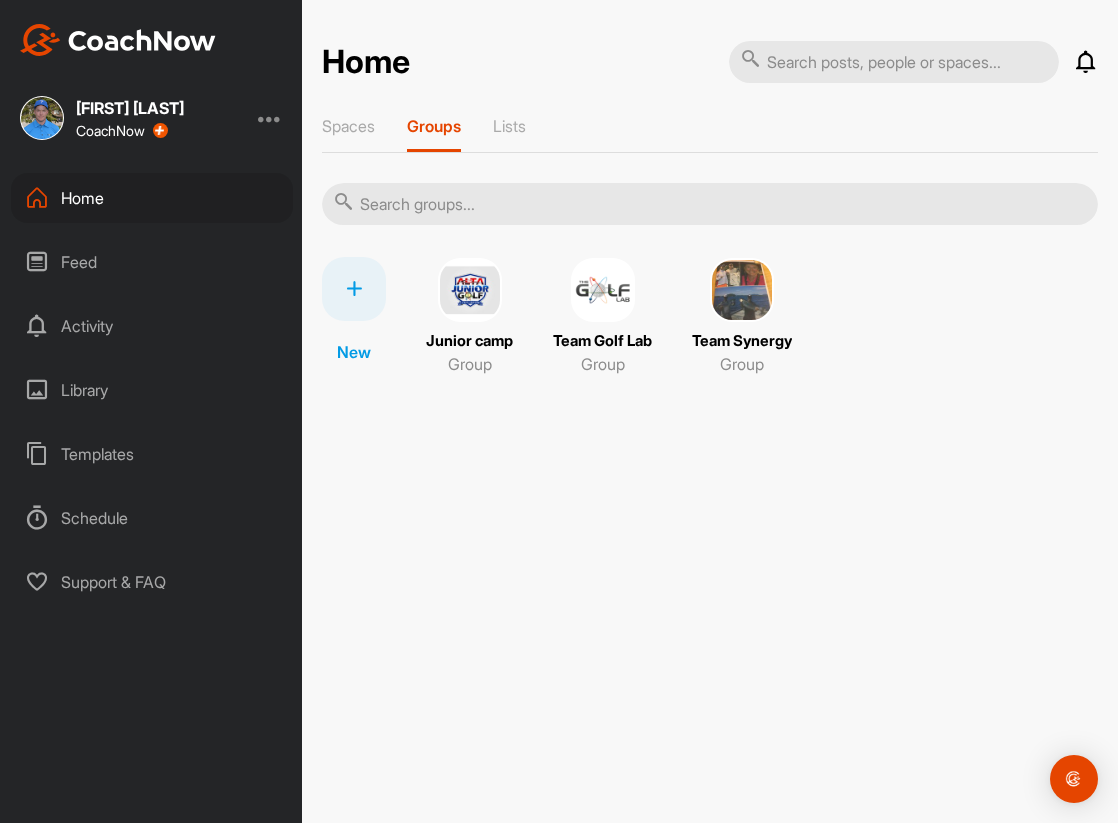 click at bounding box center [603, 290] 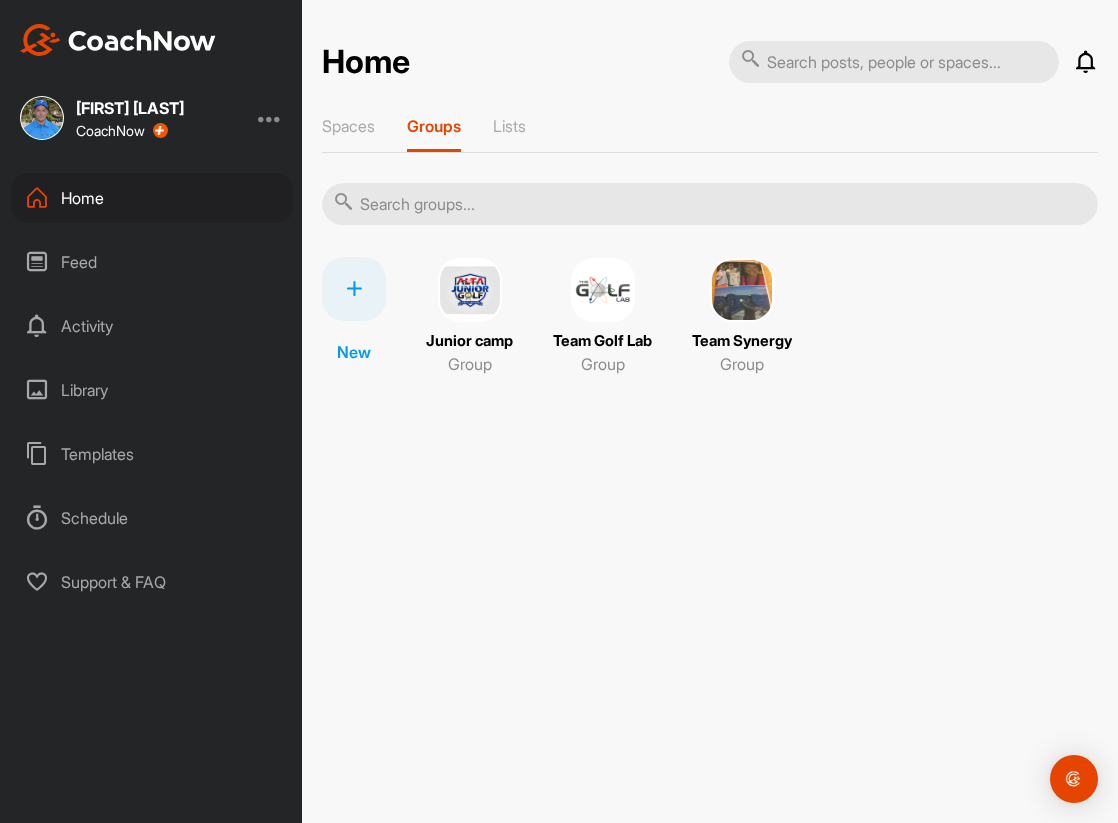 click at bounding box center (603, 290) 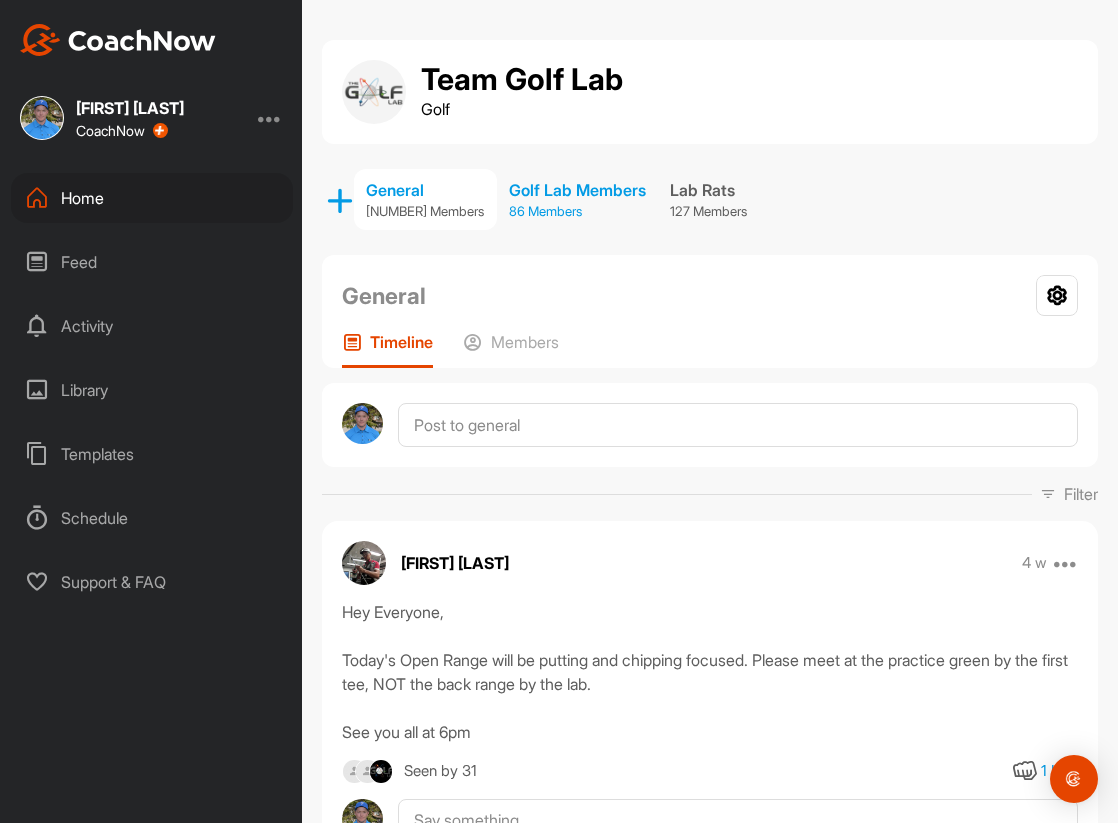 click on "86 Members" at bounding box center [577, 212] 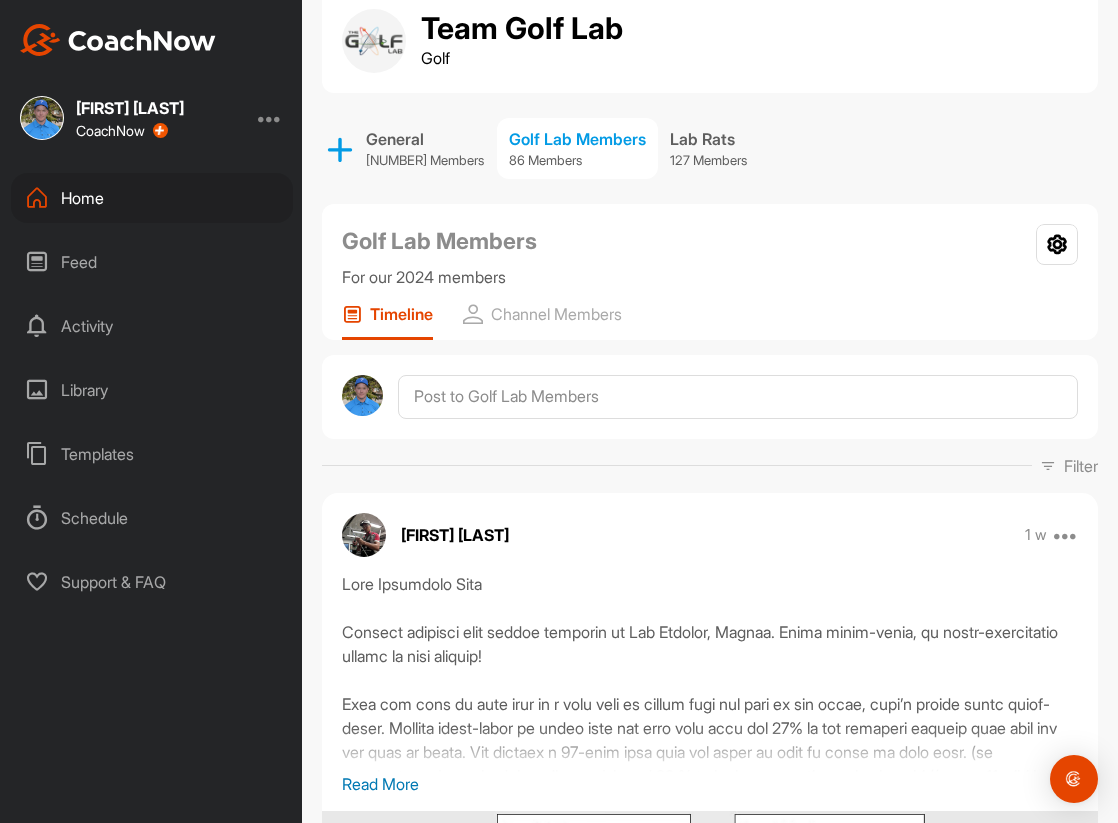 scroll, scrollTop: 8, scrollLeft: 0, axis: vertical 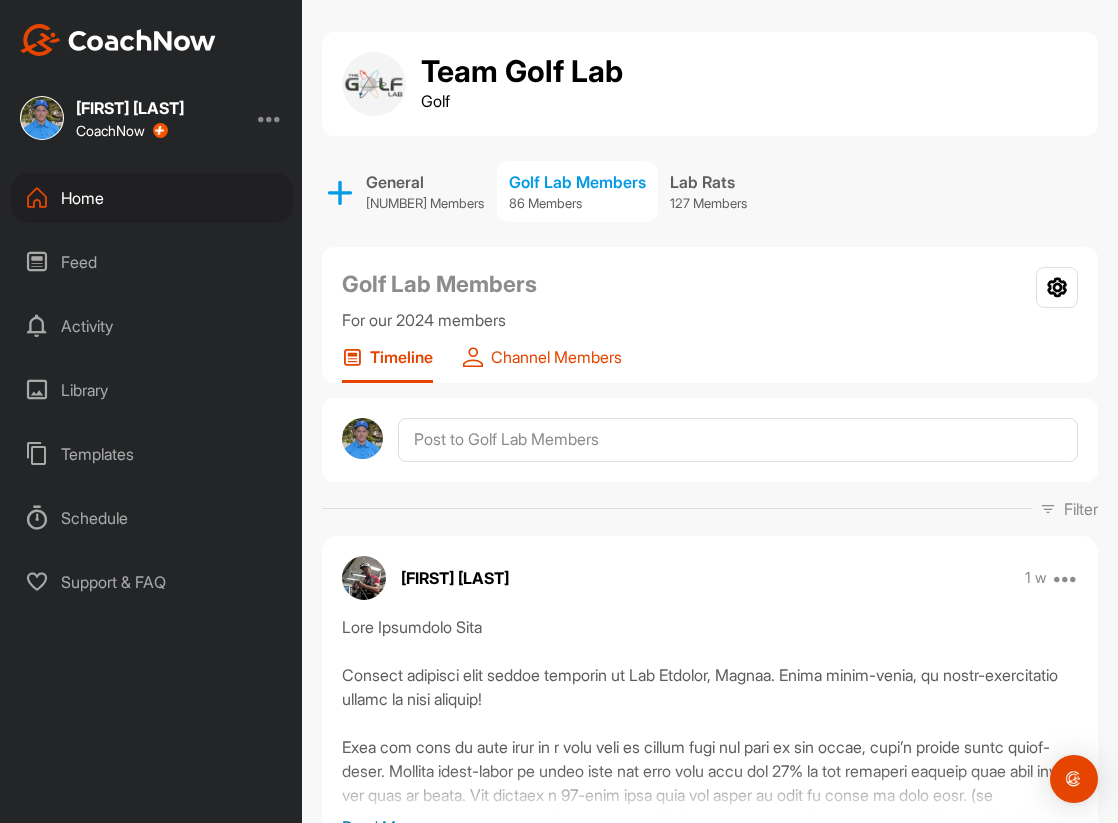 click on "Channel Members" at bounding box center (556, 357) 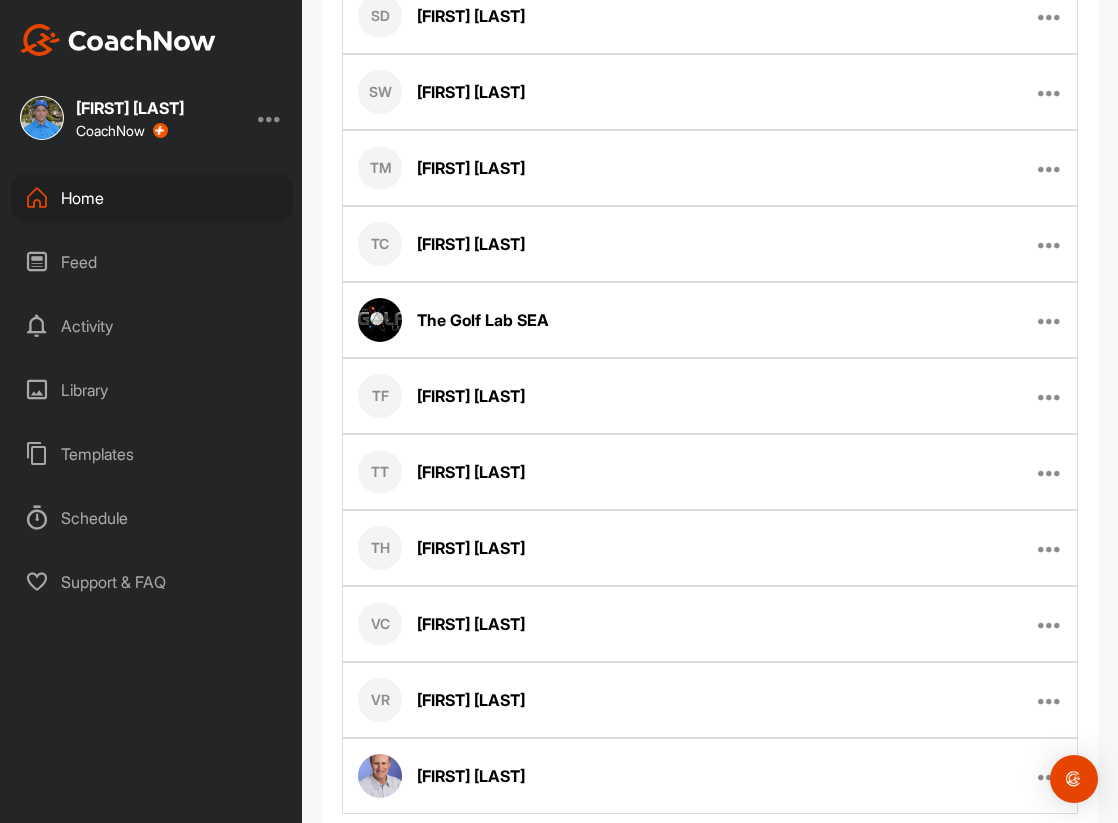 scroll, scrollTop: 6387, scrollLeft: 0, axis: vertical 